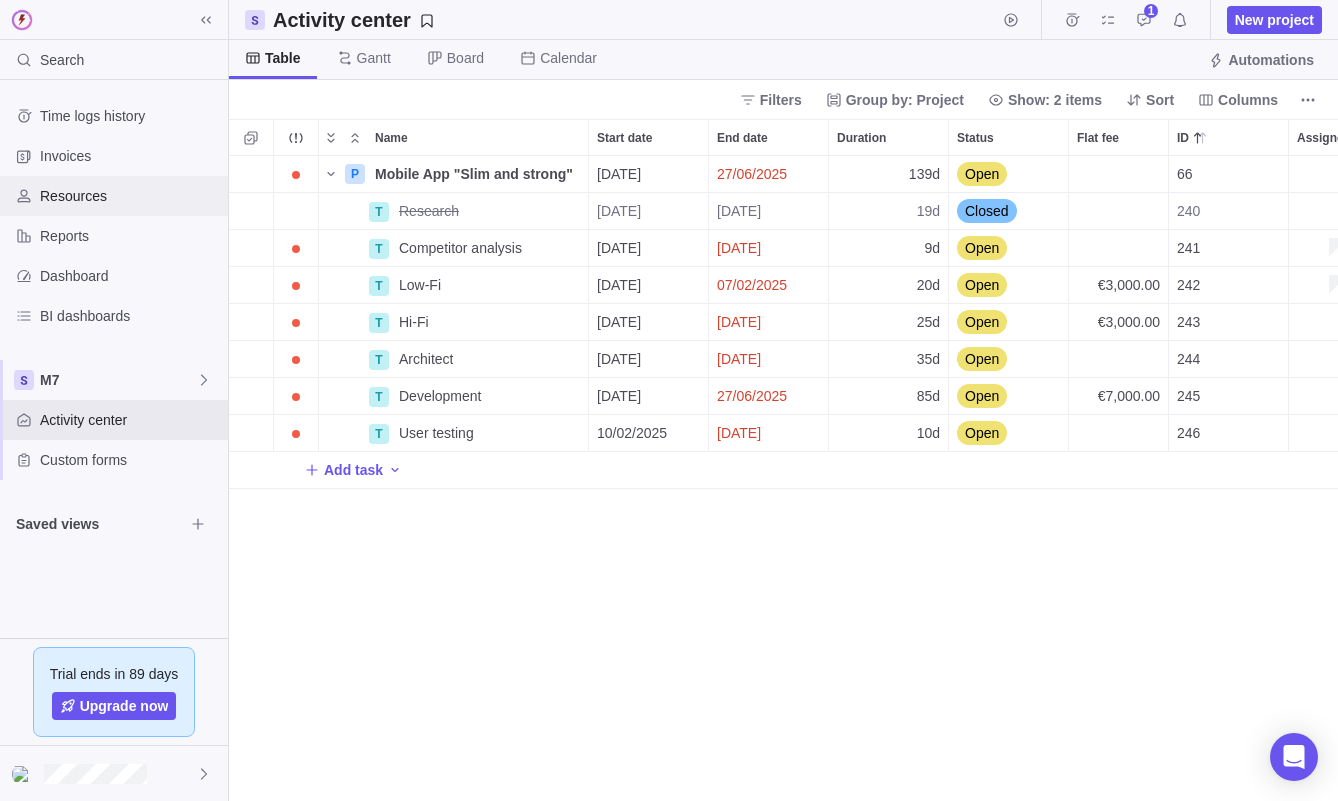 scroll, scrollTop: 0, scrollLeft: 0, axis: both 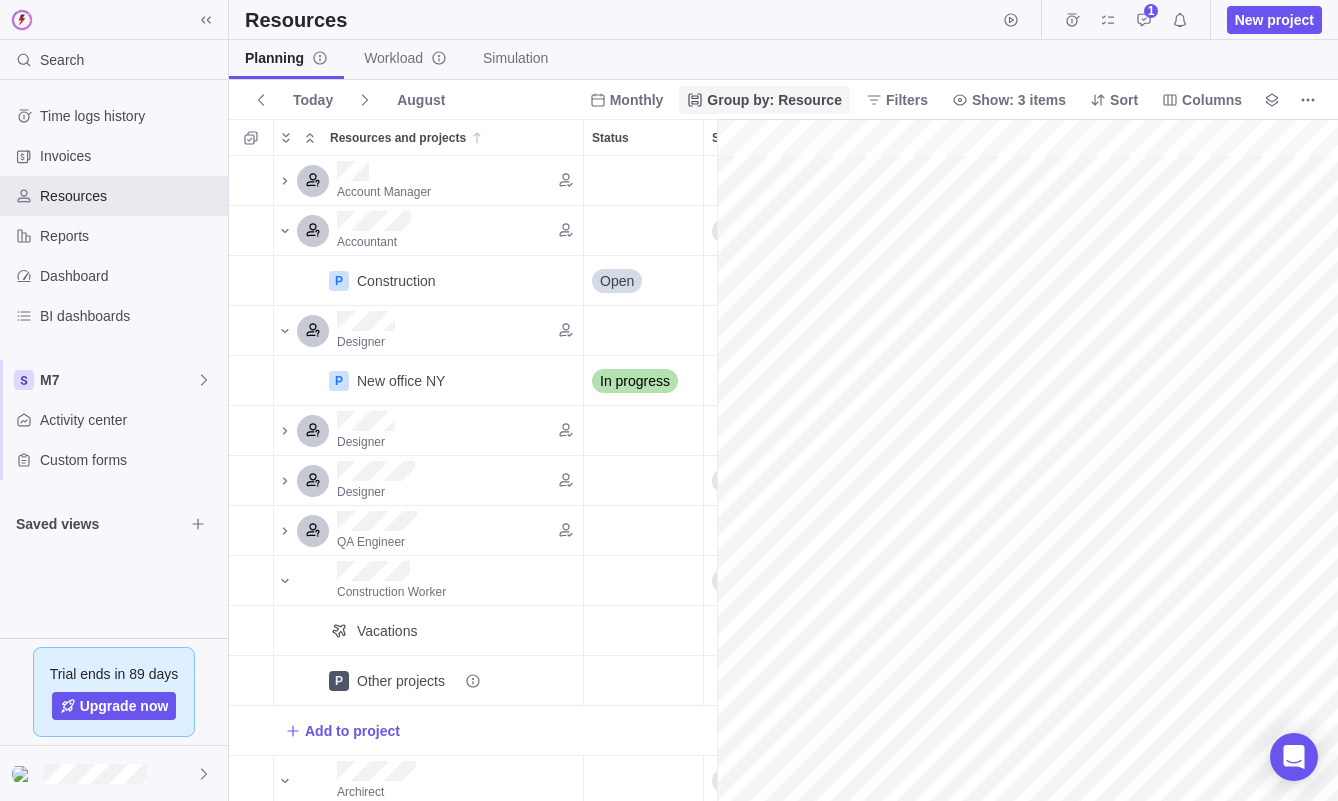click on "Group by: Resource" at bounding box center (774, 100) 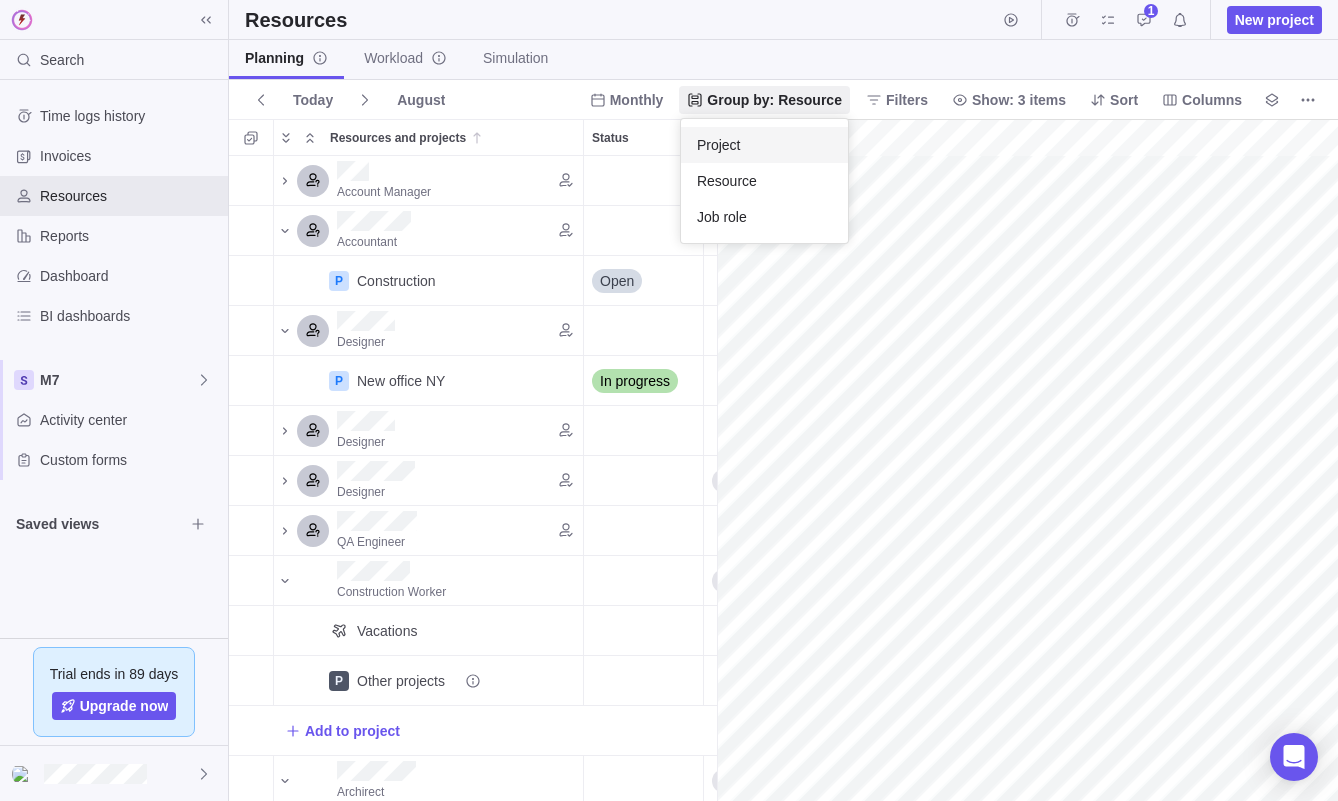click on "Search Time logs history Invoices Resources Reports Dashboard BI dashboards M7 Activity center Custom forms Saved views Trial ends in 89 days Upgrade now Resources 1 New project Planning Workload Simulation Today August Monthly Group by: Resource Filters Show: 3 items Sort Columns Resources and projects Status Skills Scheduled hours Allocated hours Account Manager Accountant Payroll Tax Code 64h P Construction Details Open 64h Designer P New office NY Details In progress Designer Designer Figma Prototyping Adobe Photoshop QA Engineer Construction Worker Lumion SAP2000 Vacations P Other projects Add to project Archirect SketchUp AutoCAD Structural Engineering 7h [DURATION] Vacations P Construction Details Open [DURATION] P Marketing project Details In progress 7h 360h P Mobile App "Slim and strong" Details Open P New office NY Details In progress P Shopping mall Details In progress 520h P Other projects 400h Building Engineer Building Codes Payroll Specifications 872h Vacations P Marketing project" at bounding box center [669, 400] 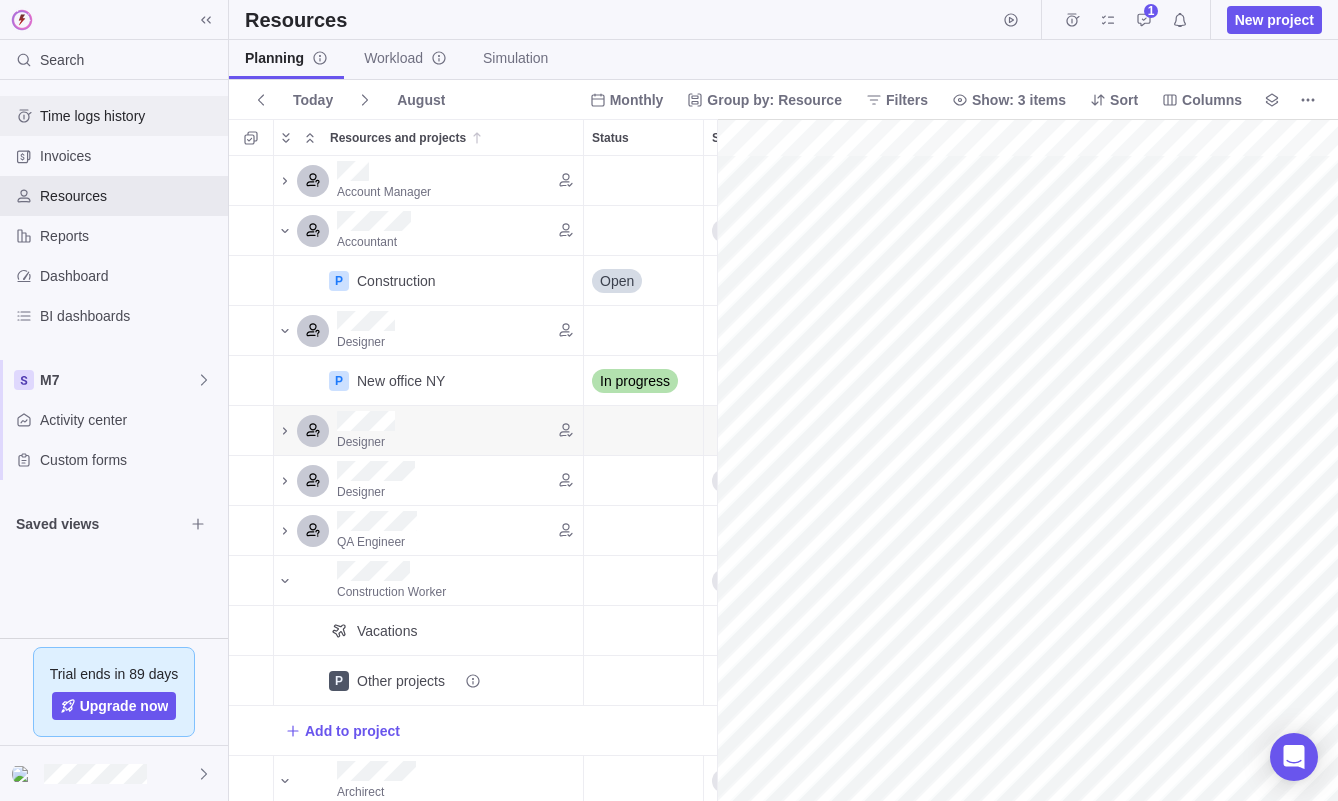 click on "Time logs history" at bounding box center [130, 116] 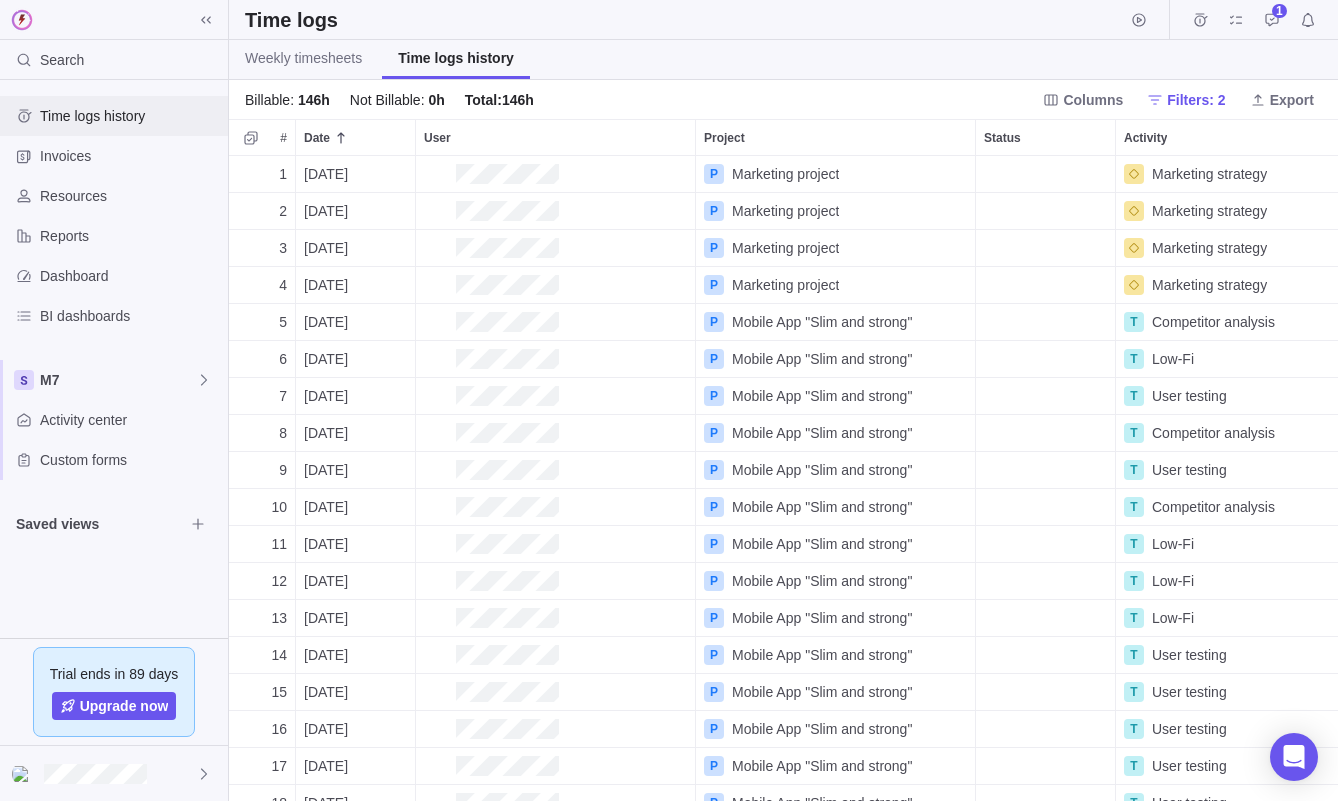 scroll, scrollTop: 1, scrollLeft: 1, axis: both 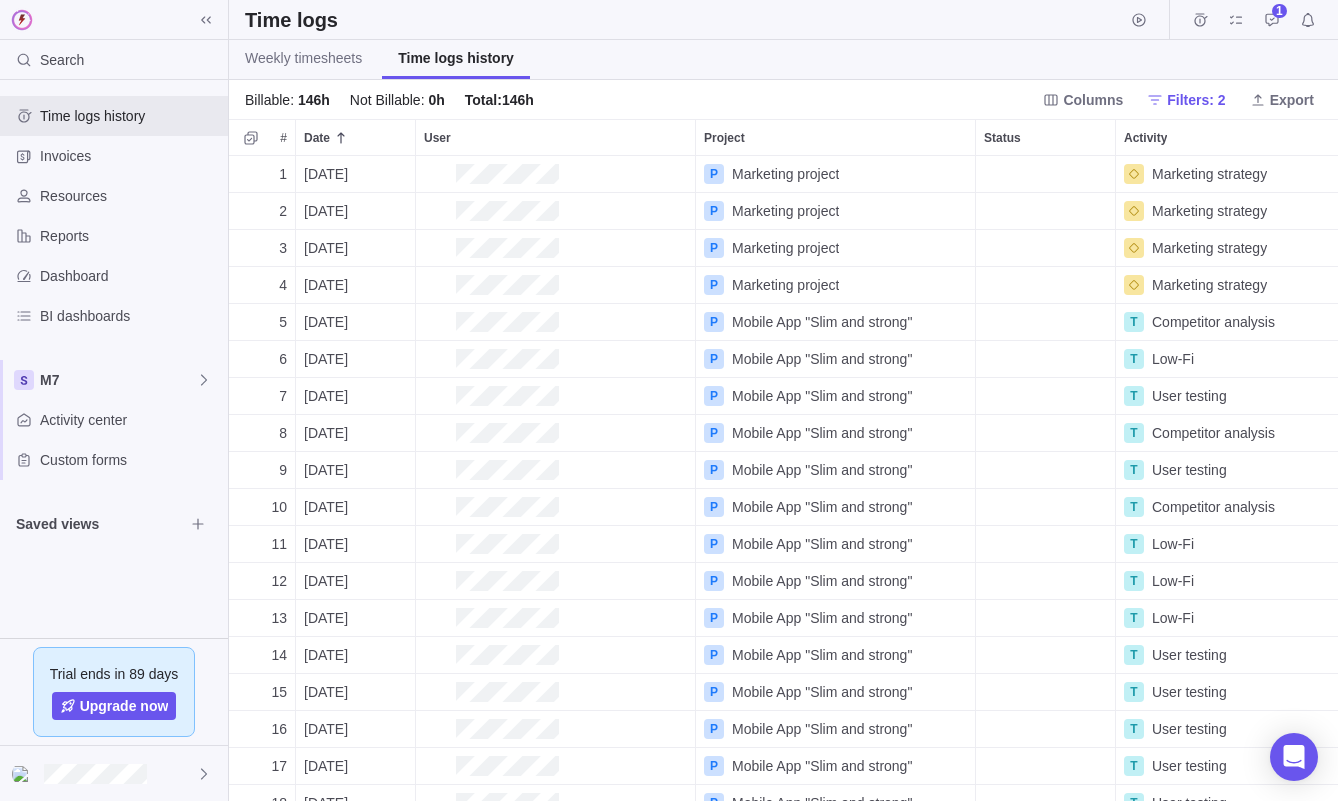 click on "[DATE]" at bounding box center [326, 174] 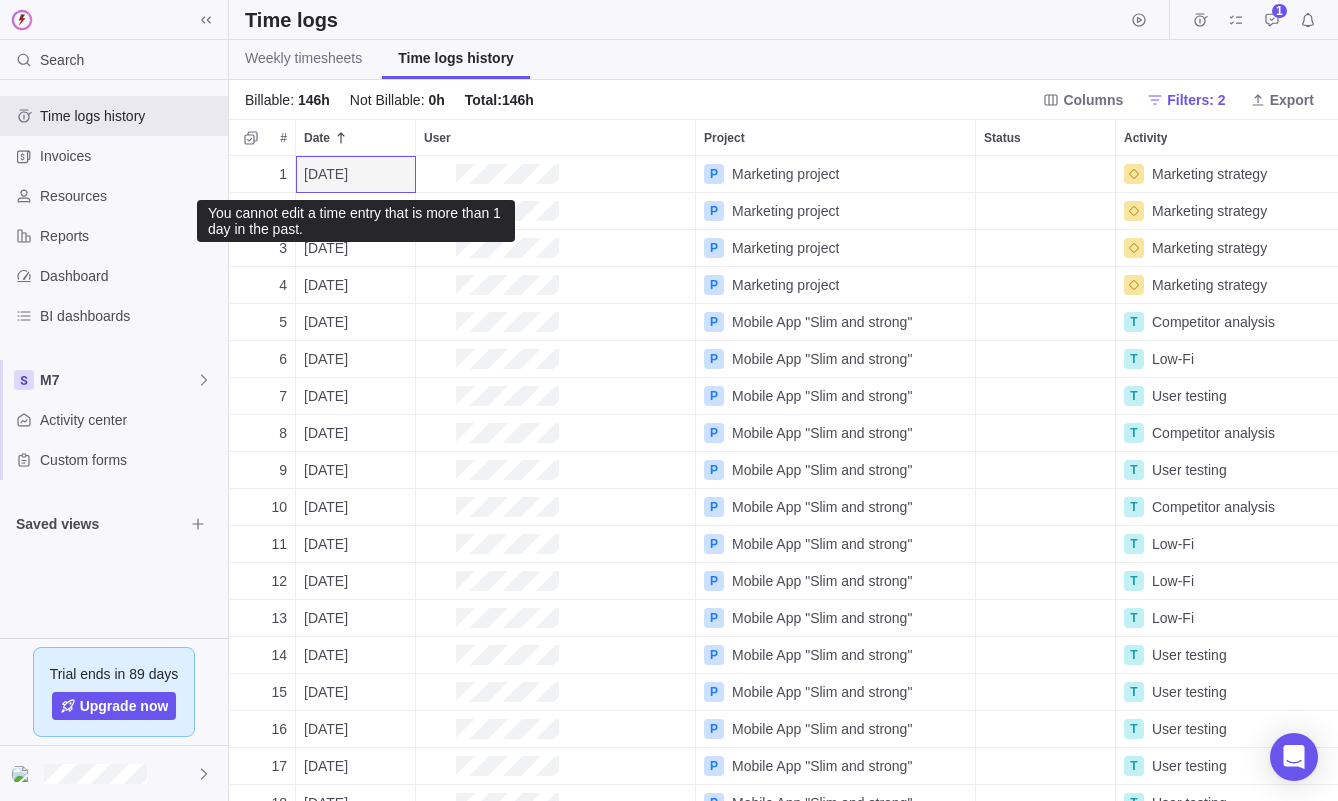 drag, startPoint x: 379, startPoint y: 172, endPoint x: 255, endPoint y: 174, distance: 124.01613 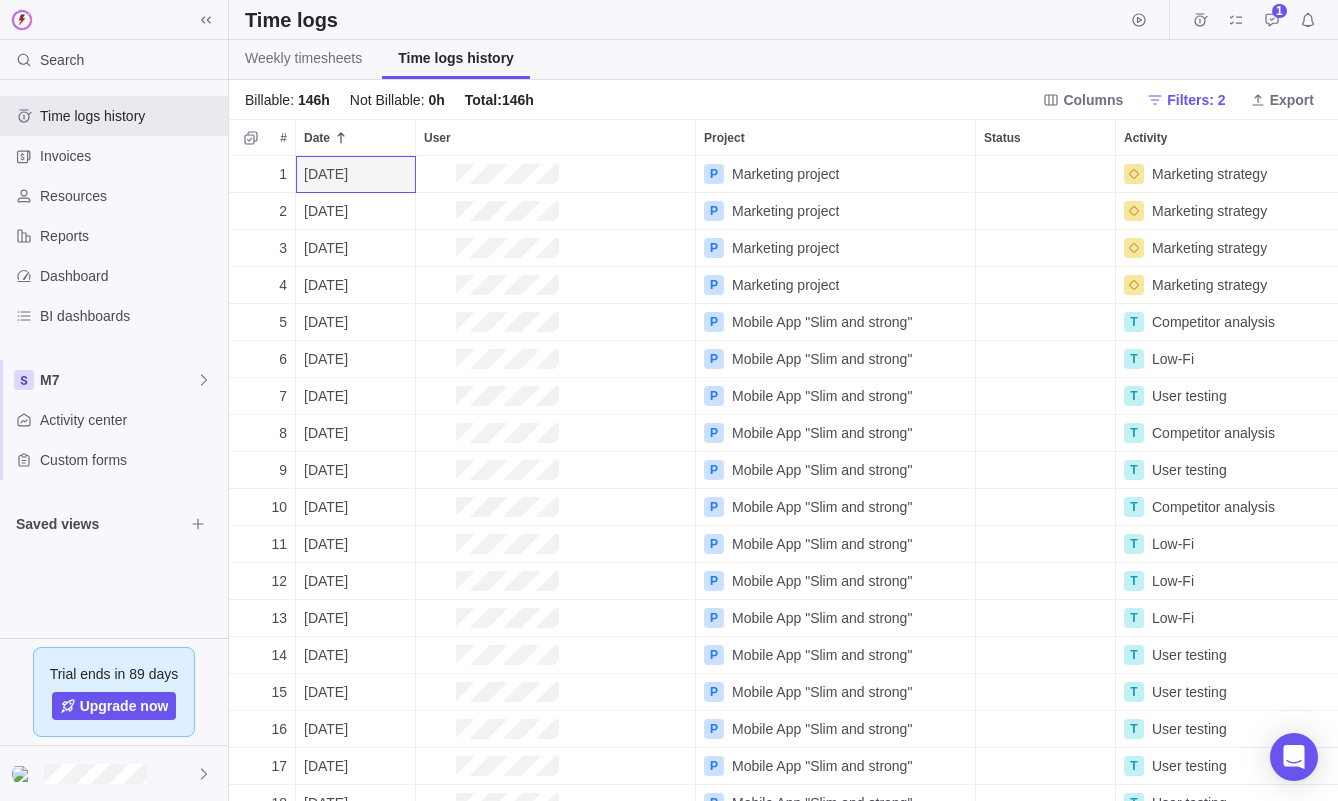 copy on "1 [DATE]" 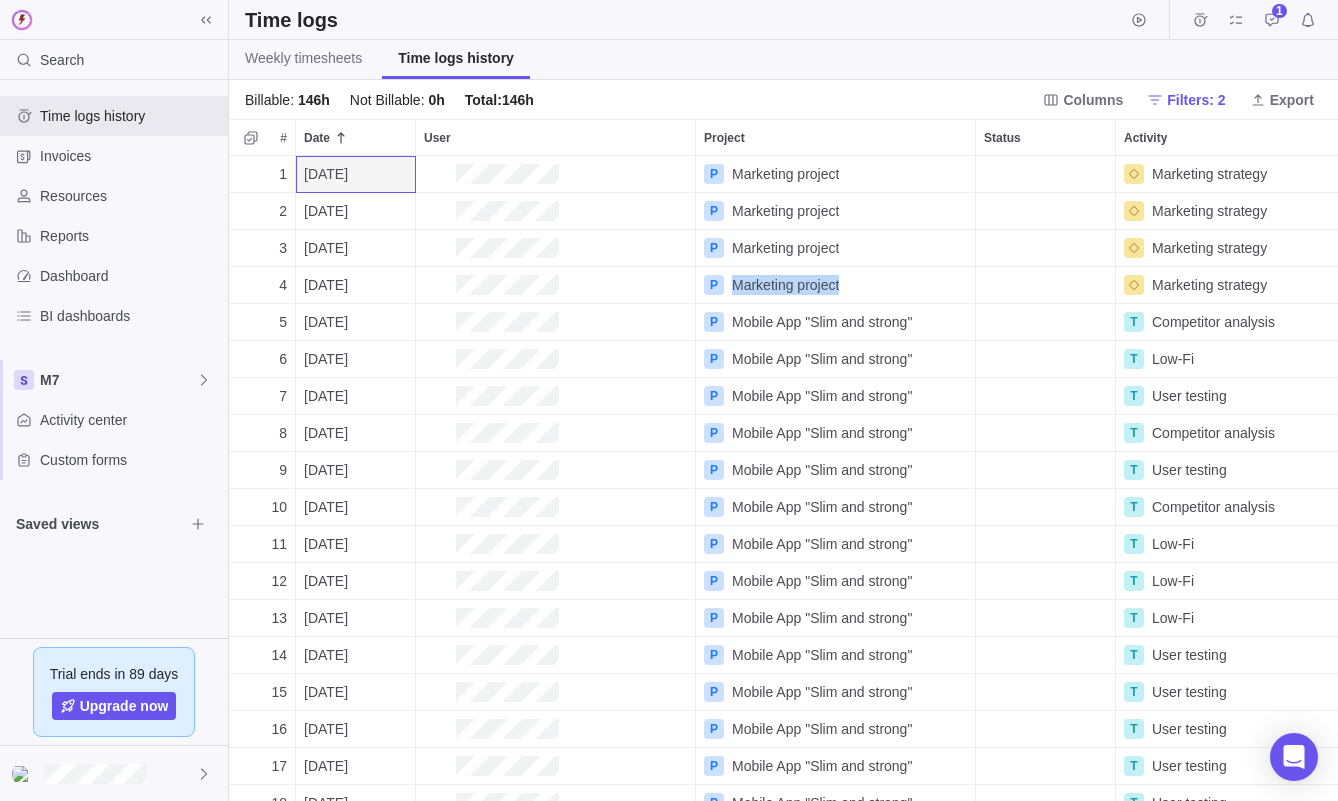 drag, startPoint x: 845, startPoint y: 286, endPoint x: 736, endPoint y: 288, distance: 109.01835 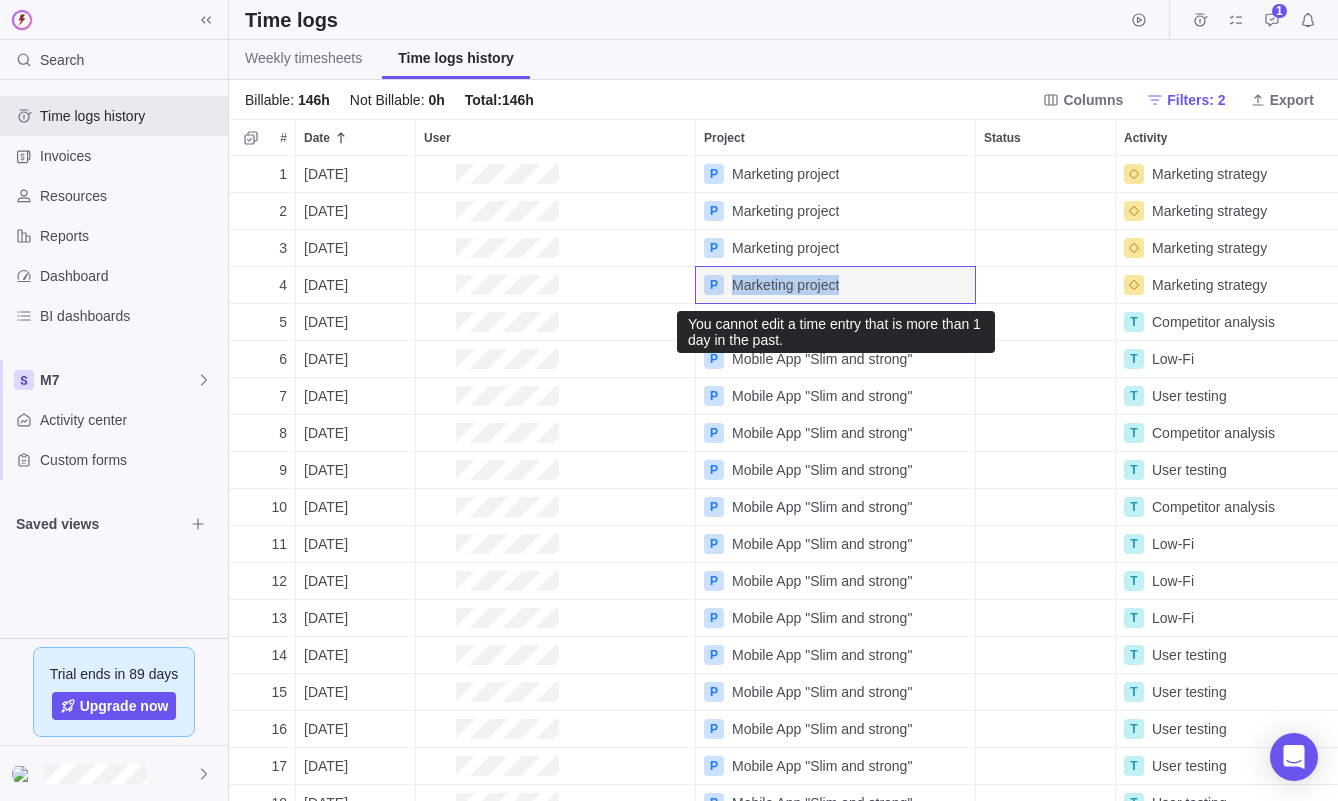copy on "Marketing project" 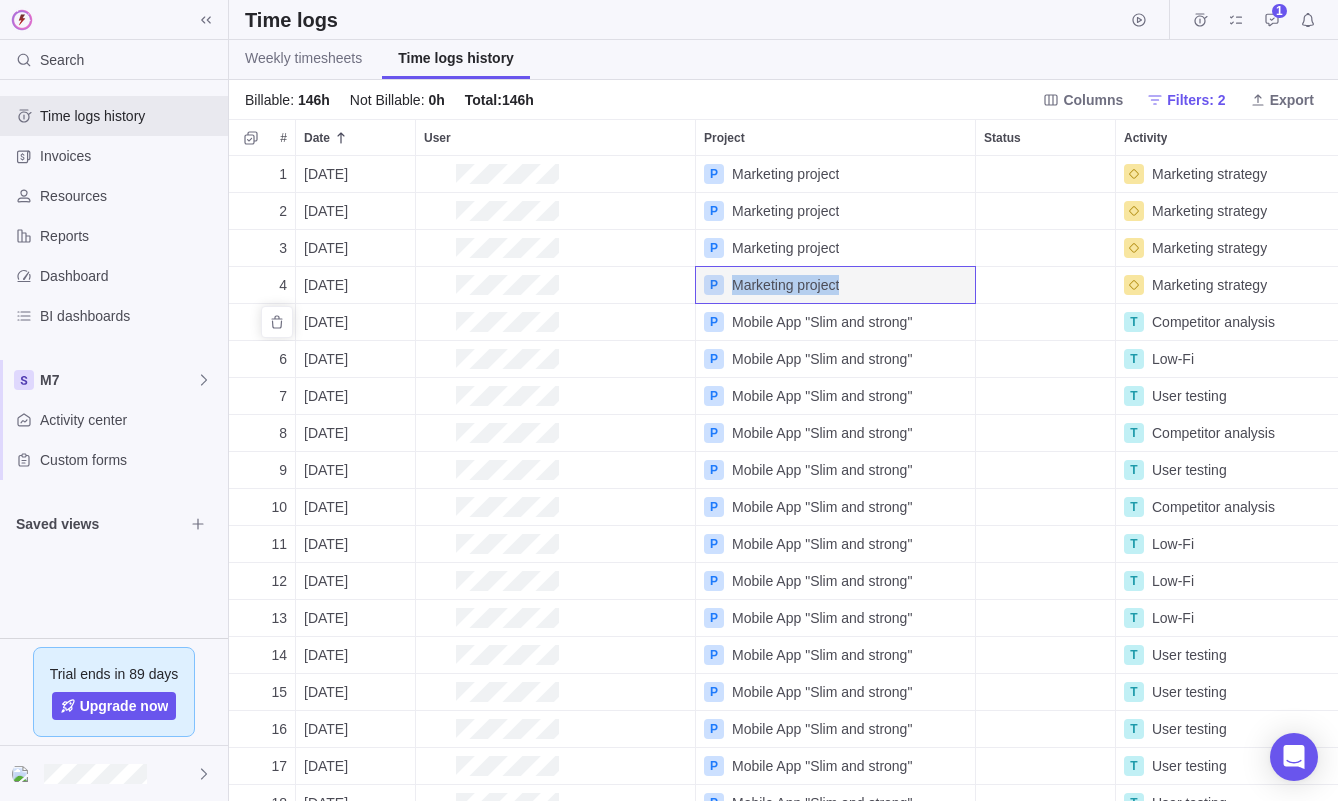 scroll, scrollTop: 0, scrollLeft: 127, axis: horizontal 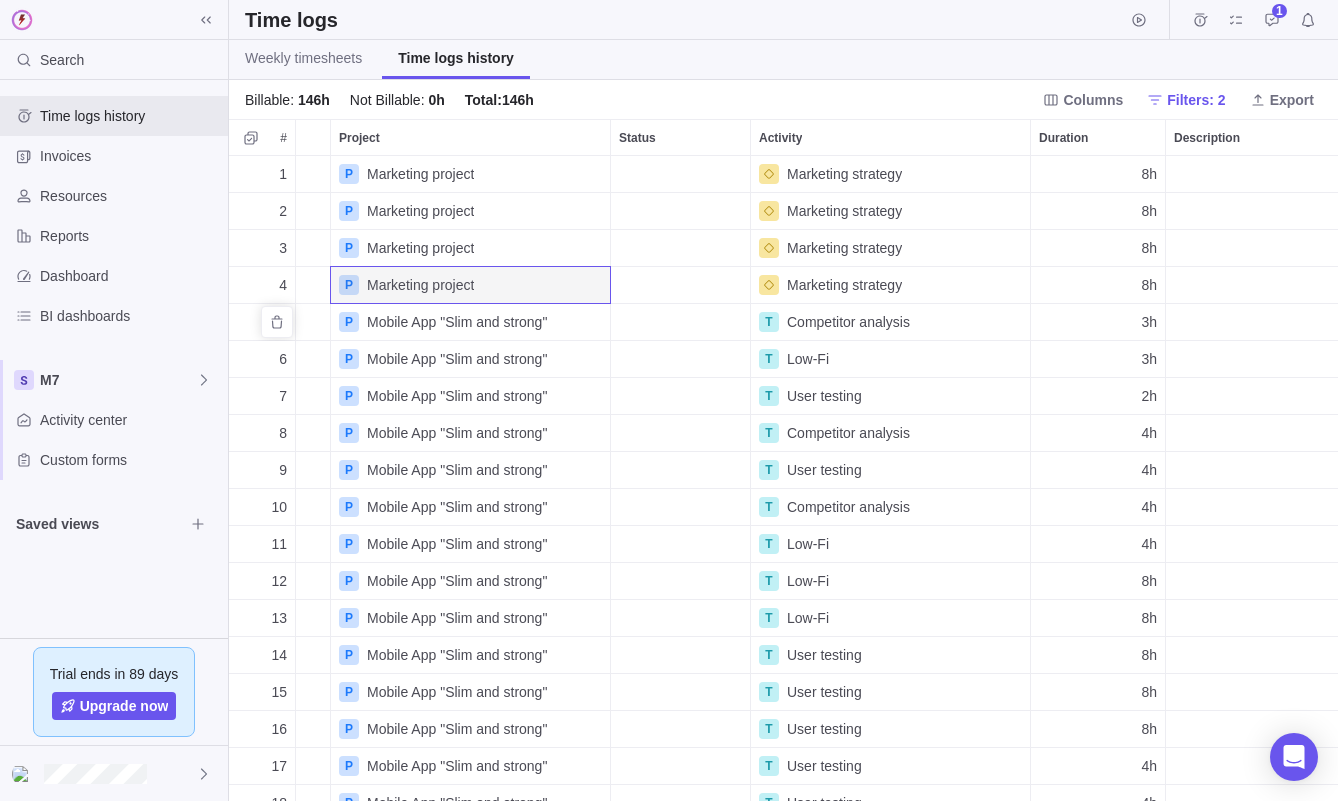 click on "Competitor analysis" at bounding box center [848, 322] 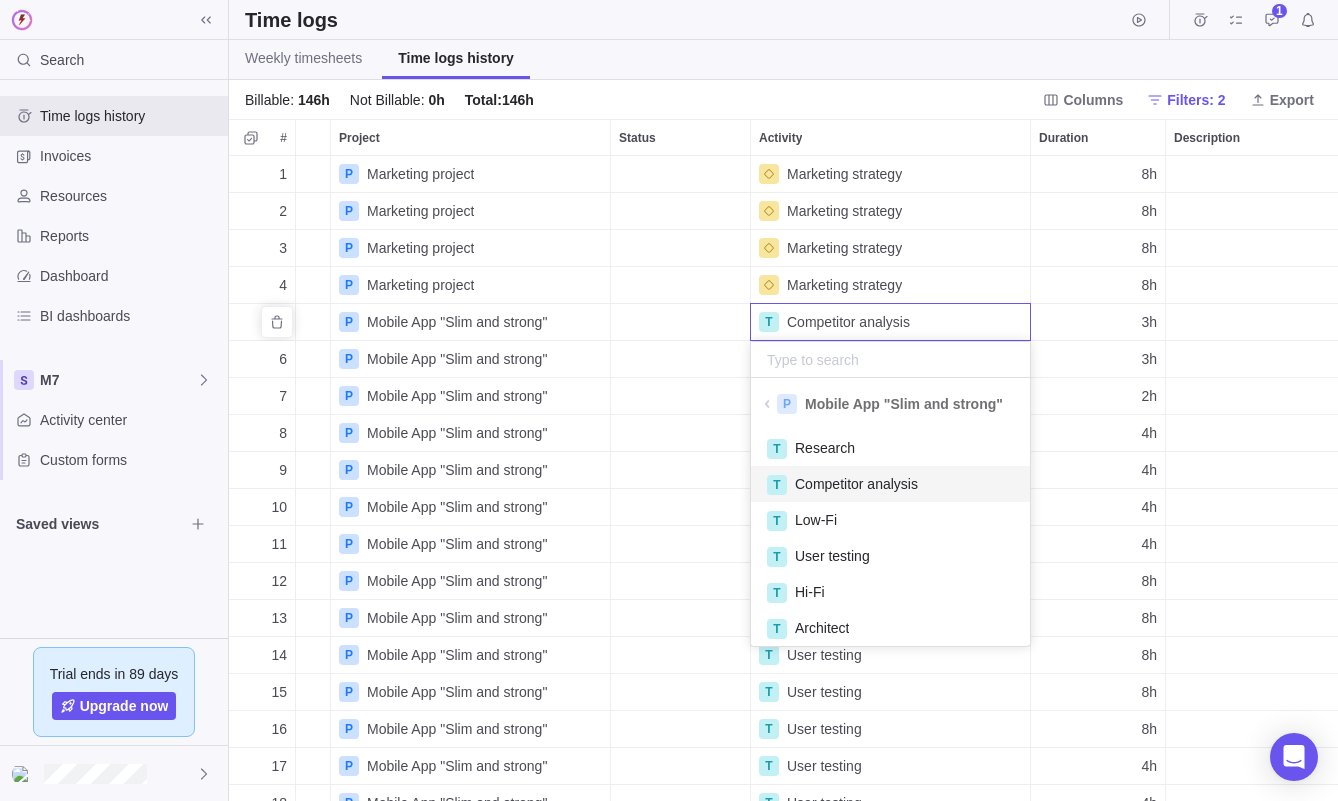 scroll, scrollTop: 1, scrollLeft: 1, axis: both 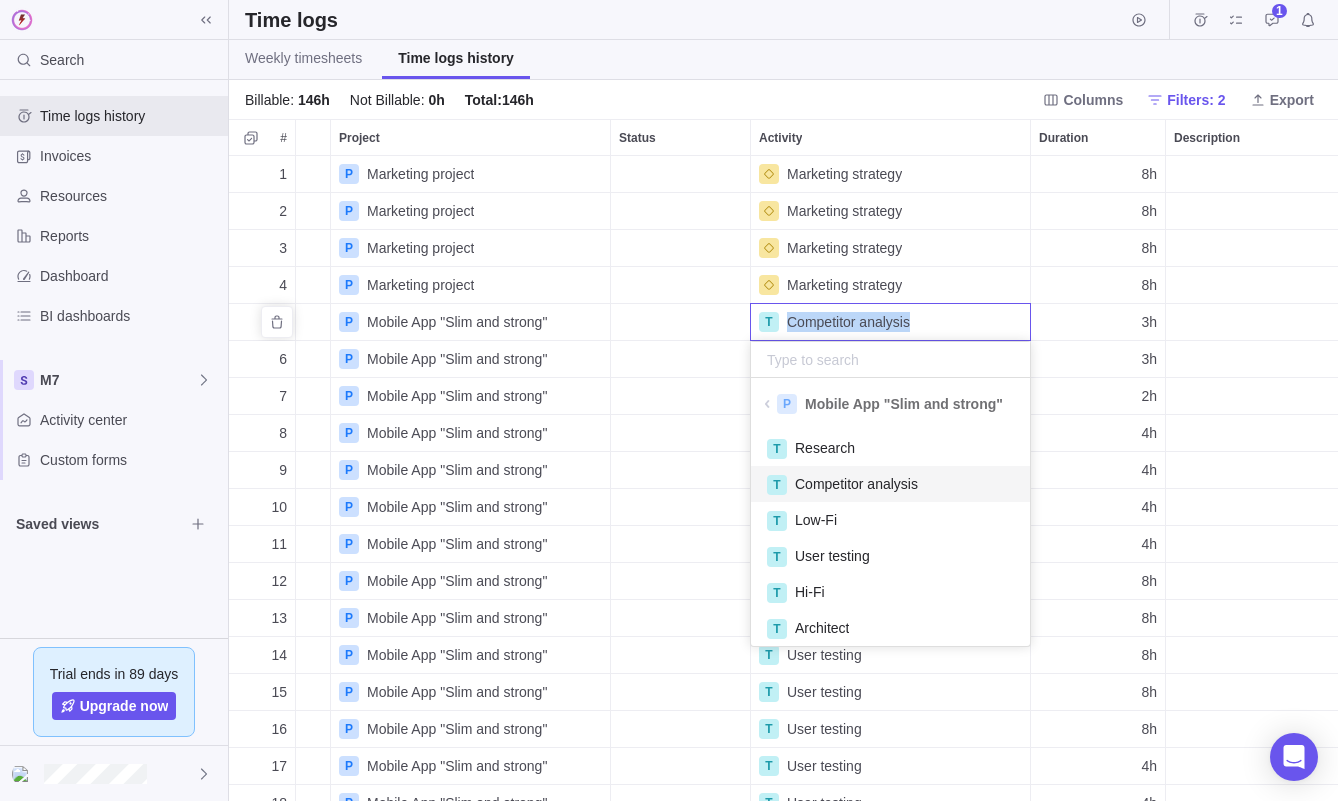 drag, startPoint x: 788, startPoint y: 319, endPoint x: 918, endPoint y: 322, distance: 130.0346 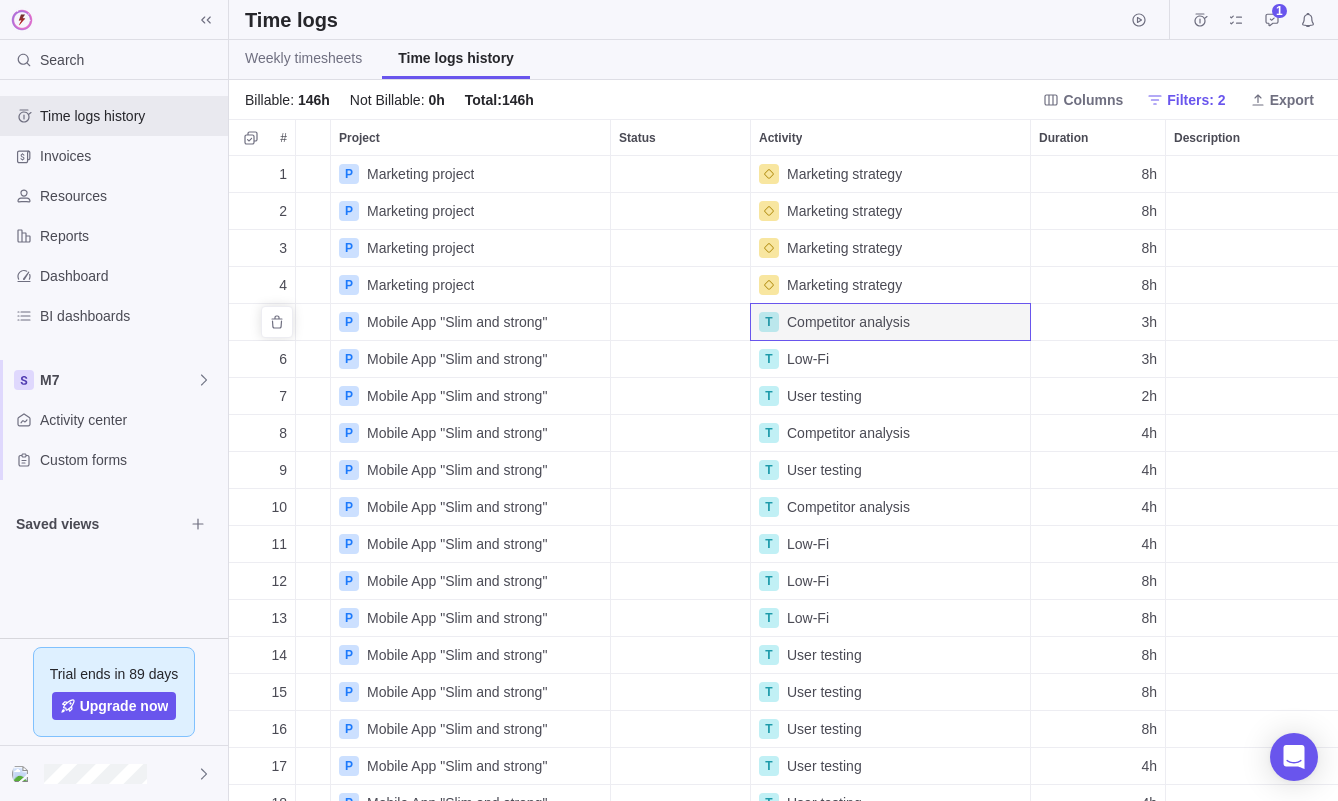 copy on "Competitor analysis" 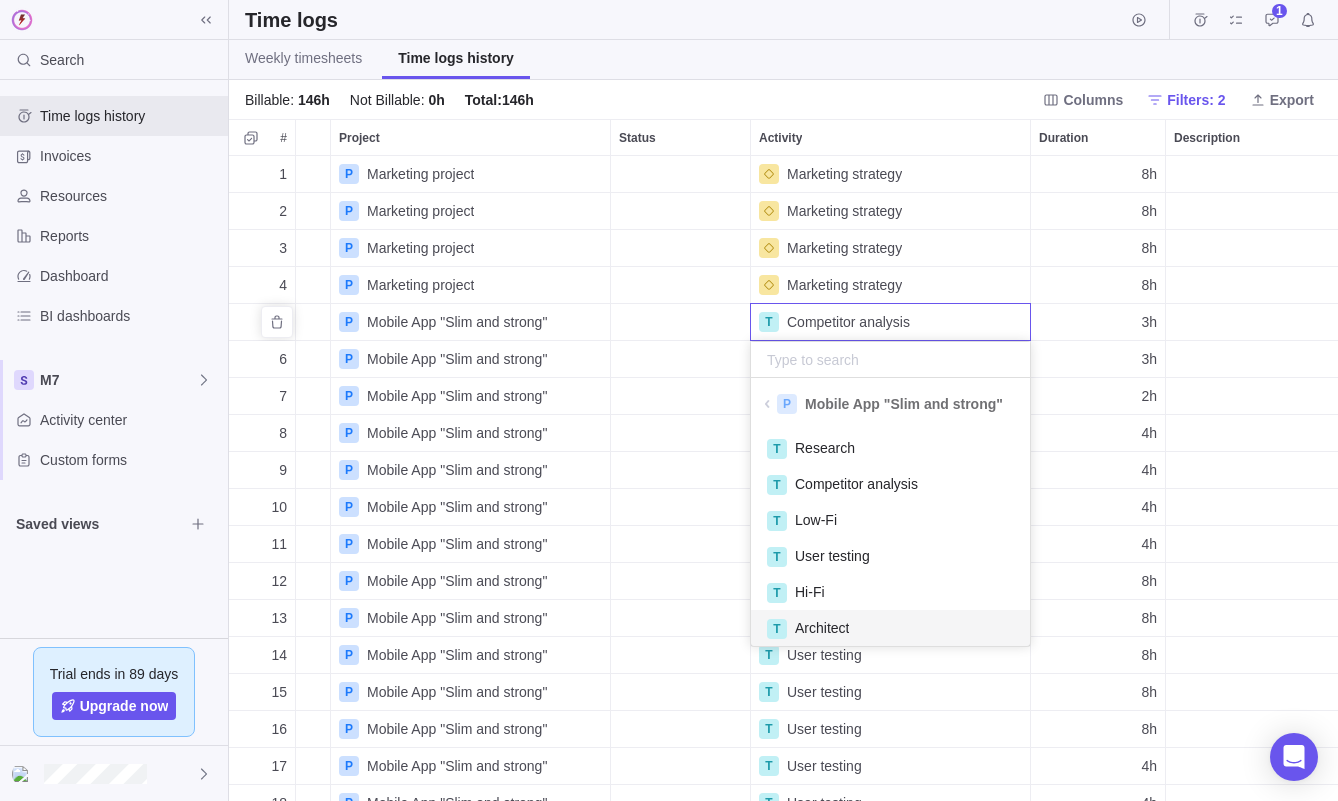 scroll, scrollTop: 1, scrollLeft: 1, axis: both 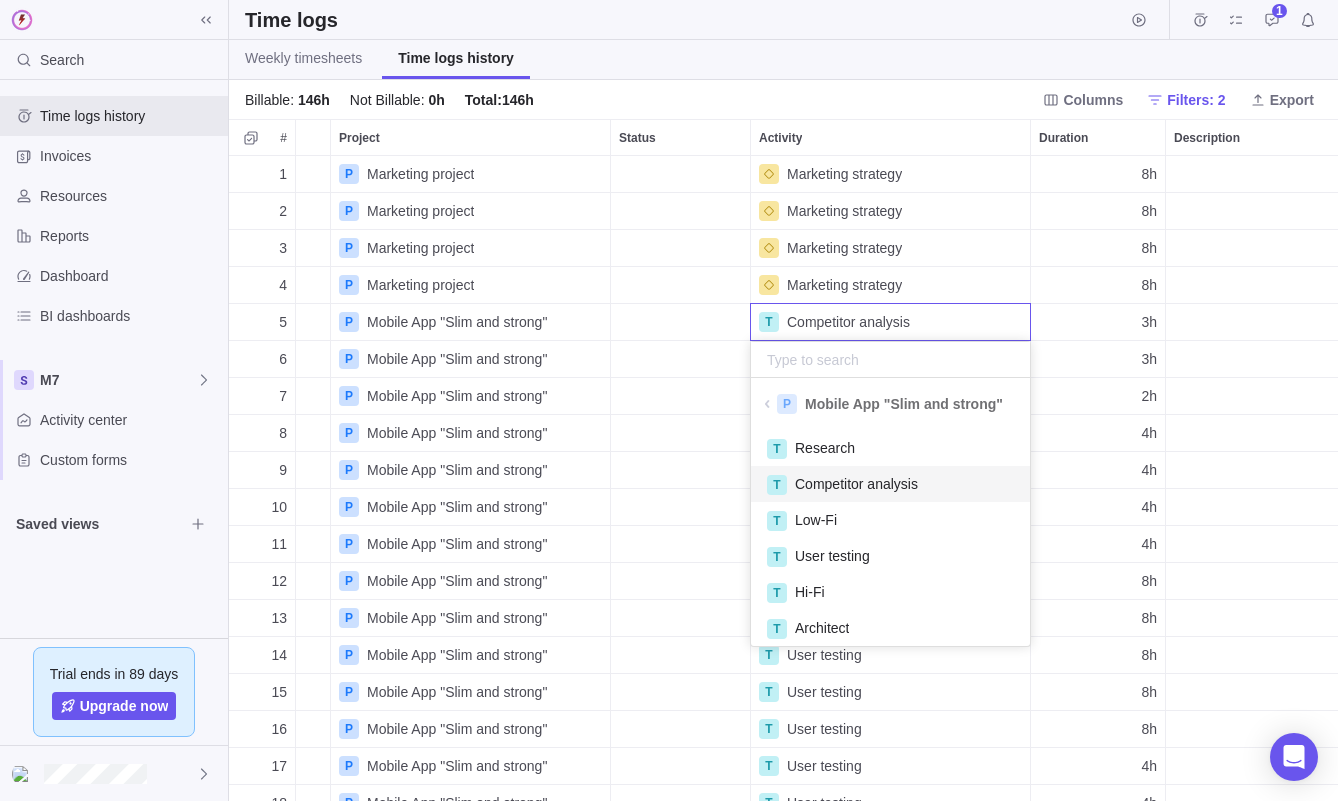 click on "Search Time logs history Invoices Resources Reports Dashboard BI dashboards M7 Activity center Custom forms Saved views Trial ends in 89 days Upgrade now Time logs 1 Weekly timesheets Time logs history Billable :   146h Not Billable :   0h Total :  146h Columns Filters: 2 Export # Date User Project Status Activity Duration Description Billable Invoiced Approved Client Submitted 1 [DATE] P Marketing project Marketing strategy 8h Yes No No No 2 [DATE] P Marketing project Marketing strategy 8h Yes No No No 3 [DATE] P Marketing project Marketing strategy 8h Yes No No No 4 [DATE] P Marketing project Marketing strategy 8h Yes No No No 5 [DATE] P Mobile App "Slim and strong" T Competitor analysis 3h Yes No No 6 [DATE] P Mobile App "Slim and strong" T Low-Fi 3h Yes No No 7 [DATE] P Mobile App "Slim and strong" T User testing 2h Yes No No 8 [DATE] P Mobile App "Slim and strong" T Competitor analysis 4h Yes No No 9 [DATE] P Mobile App "Slim and strong" T User testing 4h P" at bounding box center (669, 400) 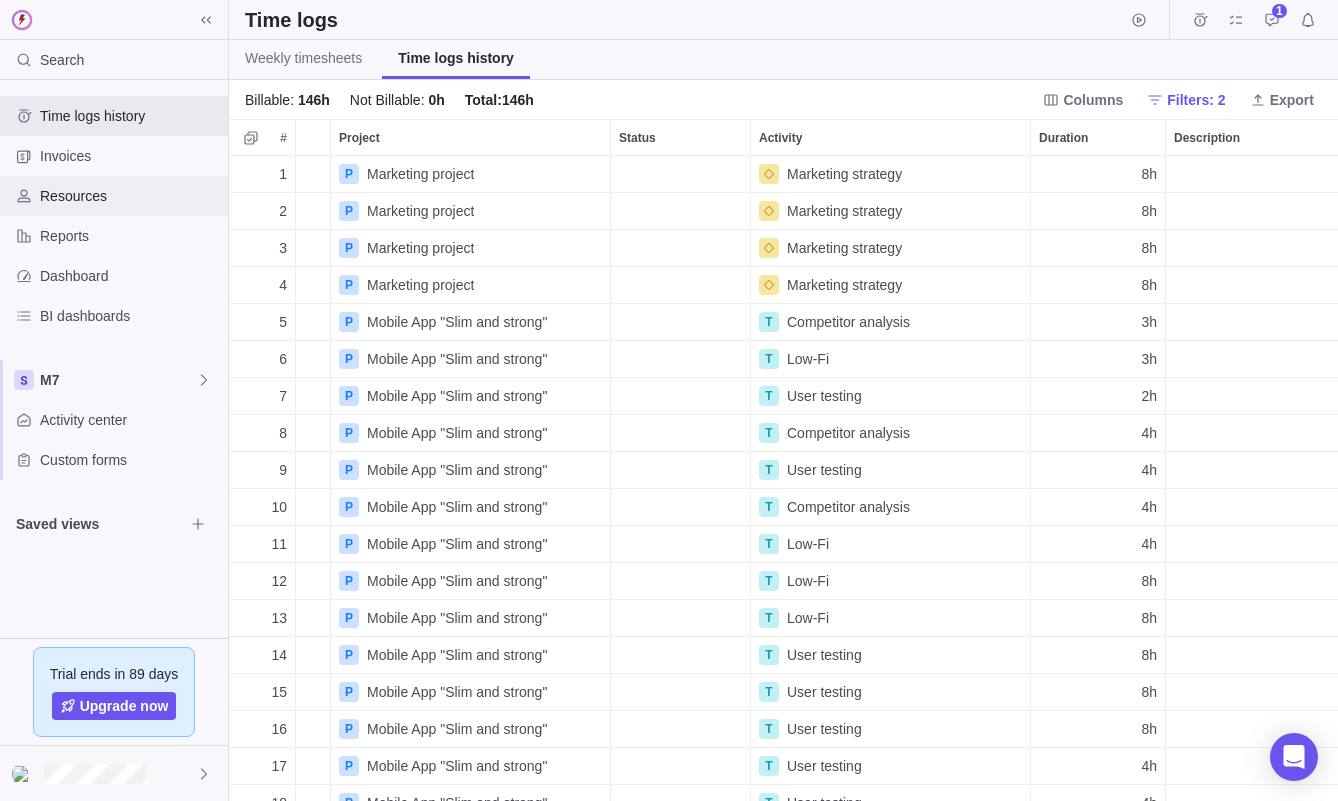 click on "Resources" at bounding box center [130, 196] 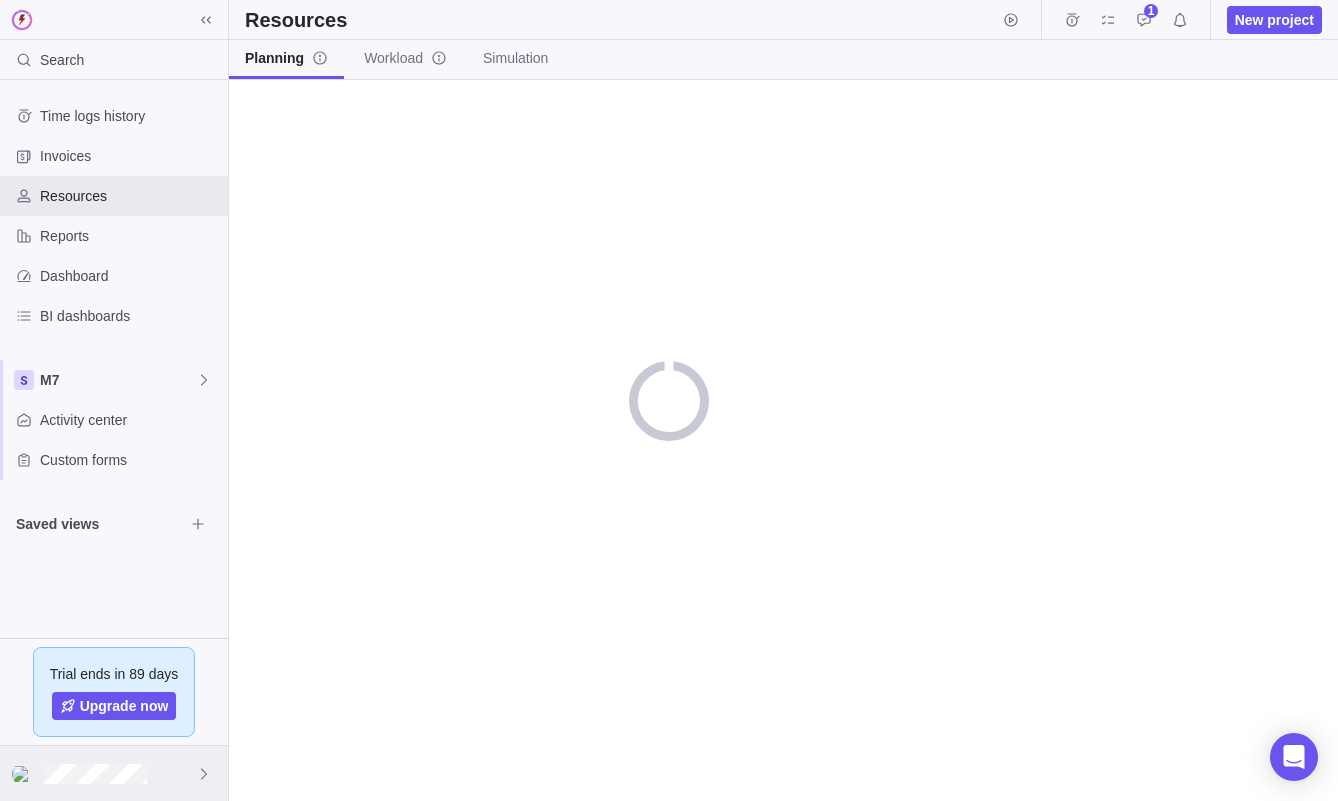click at bounding box center [114, 773] 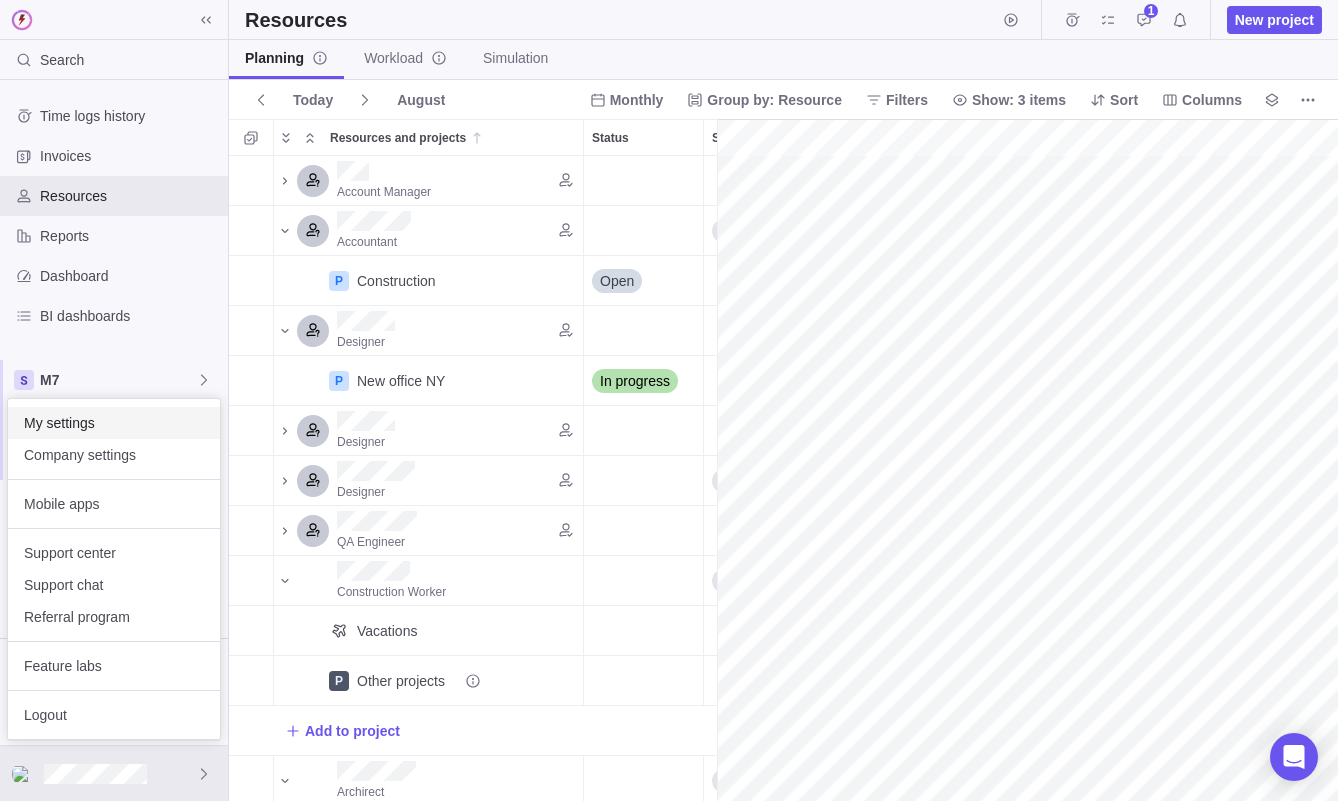 scroll, scrollTop: 1, scrollLeft: 1, axis: both 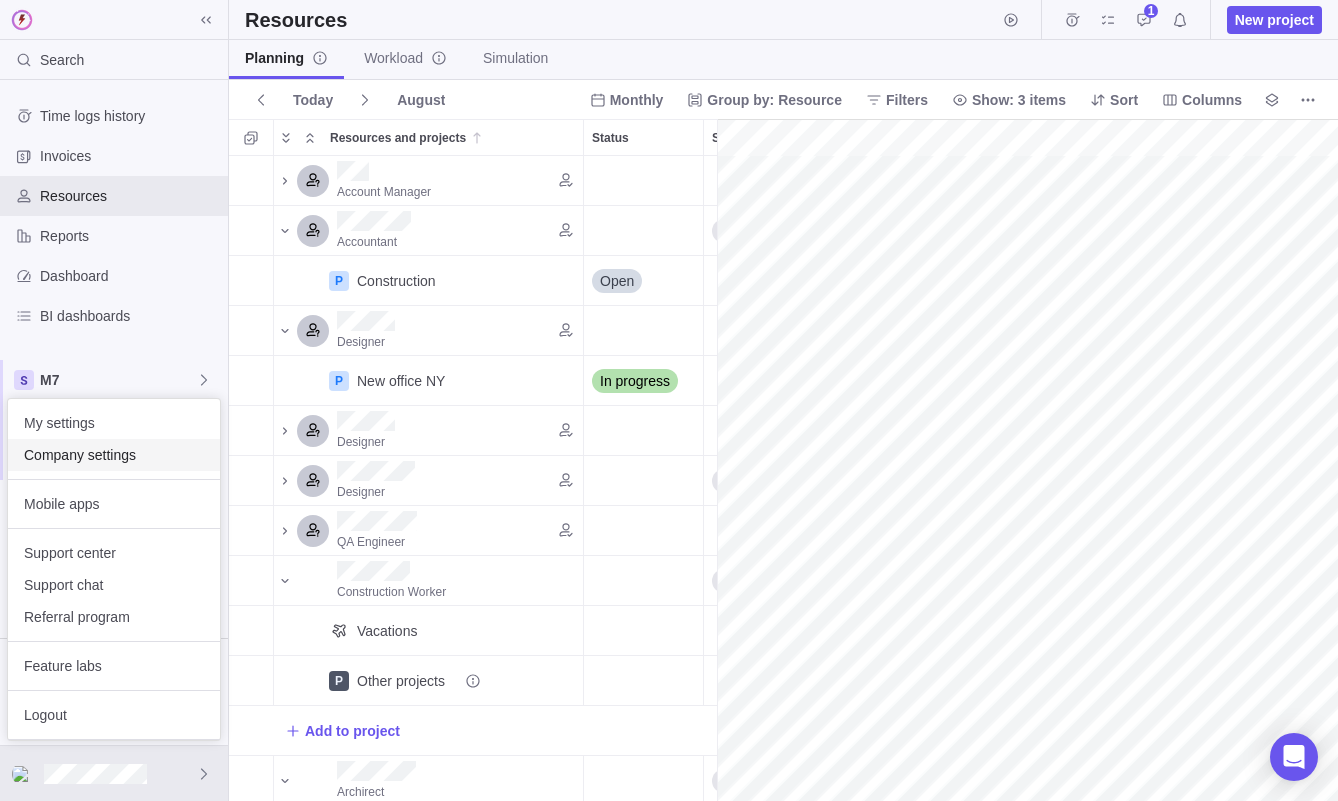 click on "Company settings" at bounding box center [114, 455] 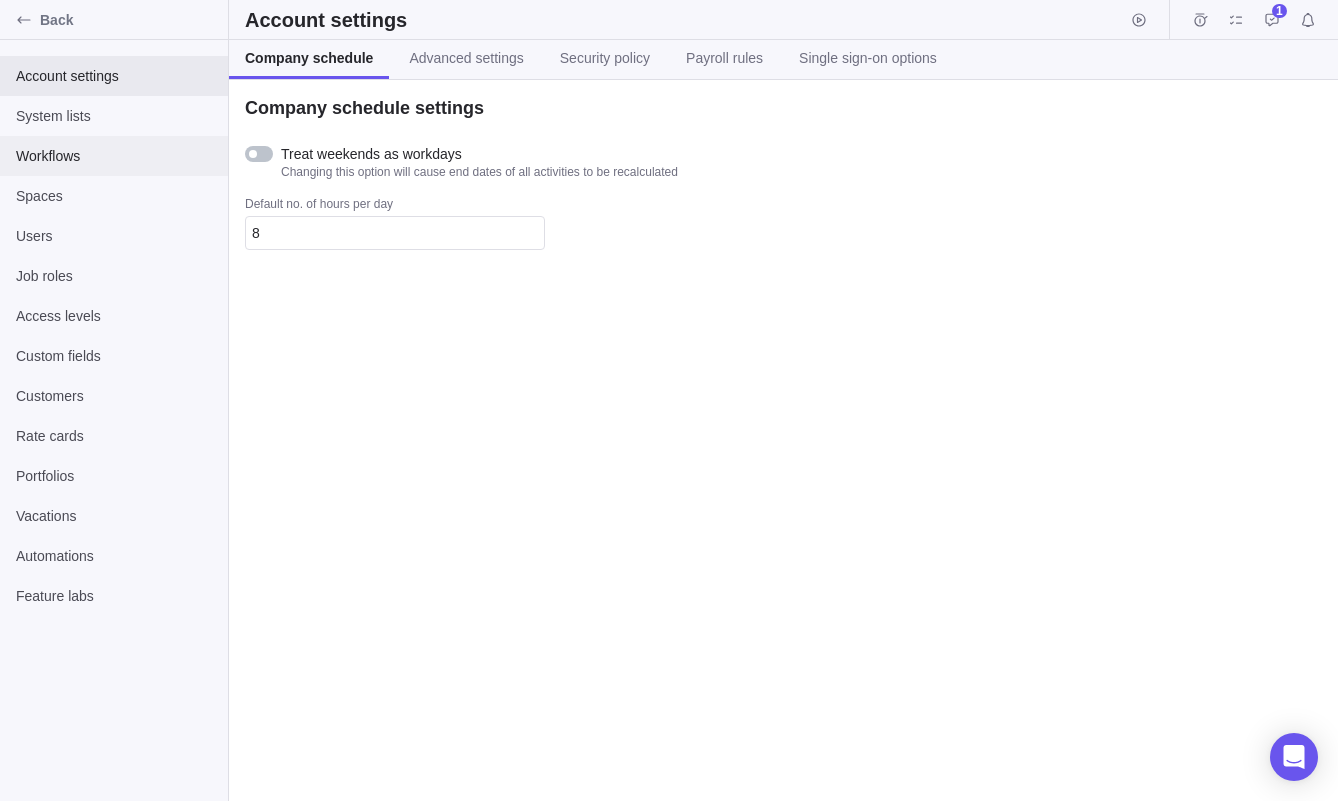 click on "Workflows" at bounding box center [114, 156] 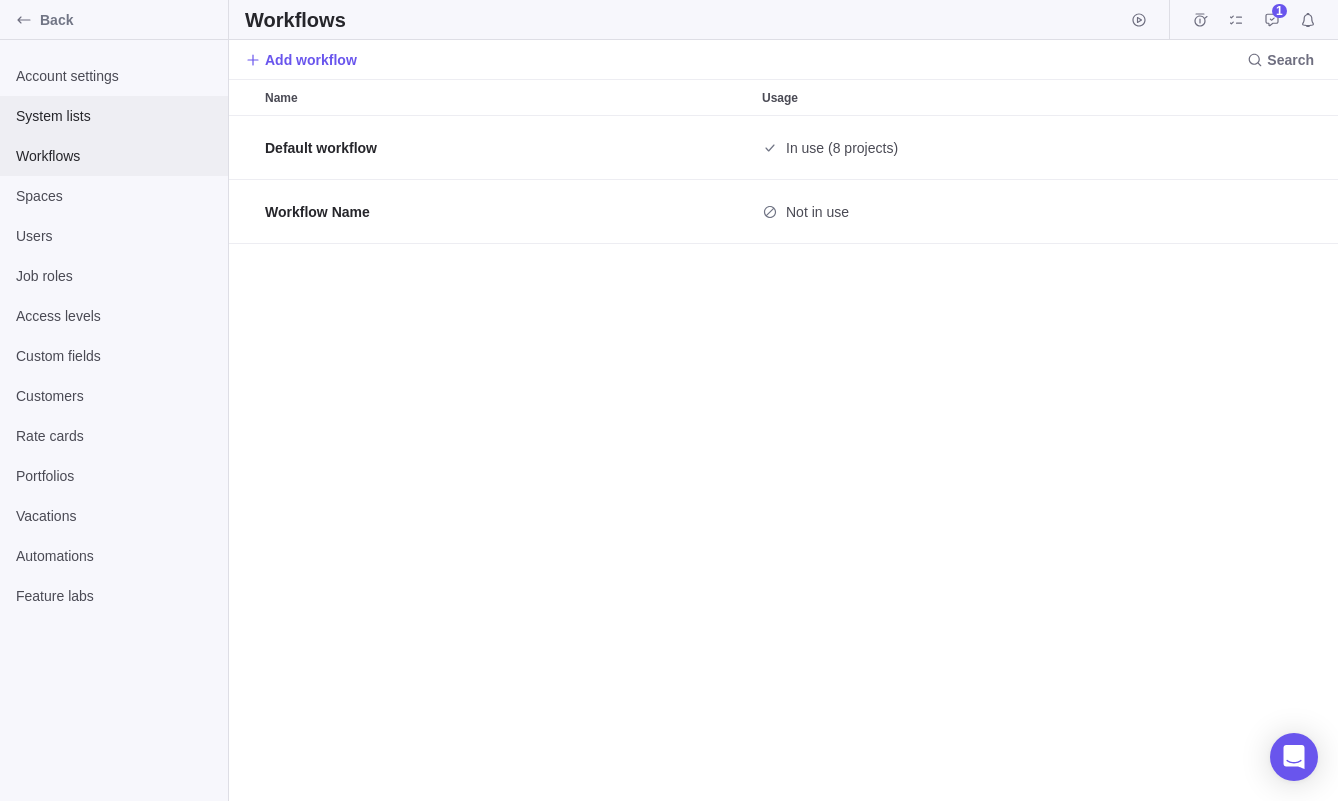 scroll, scrollTop: 1, scrollLeft: 1, axis: both 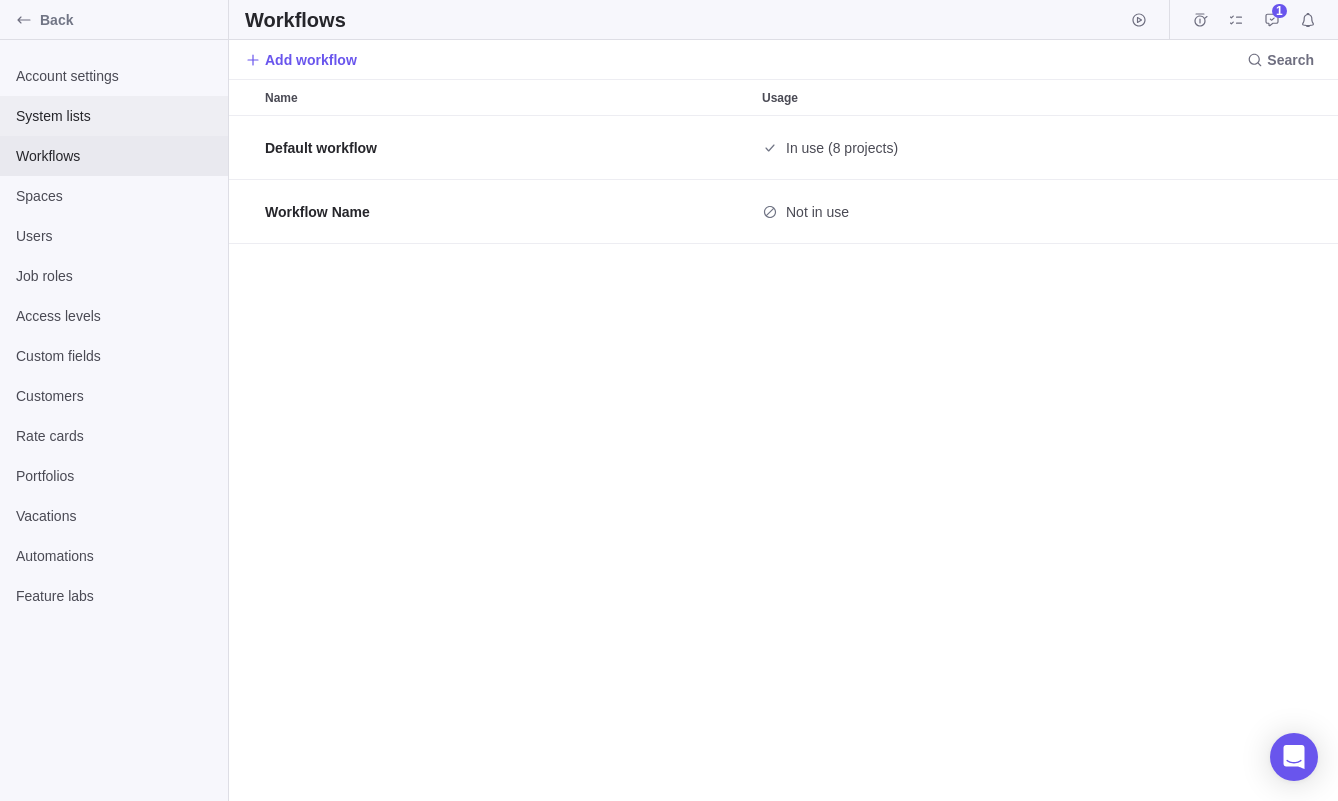 click on "System lists" at bounding box center [114, 116] 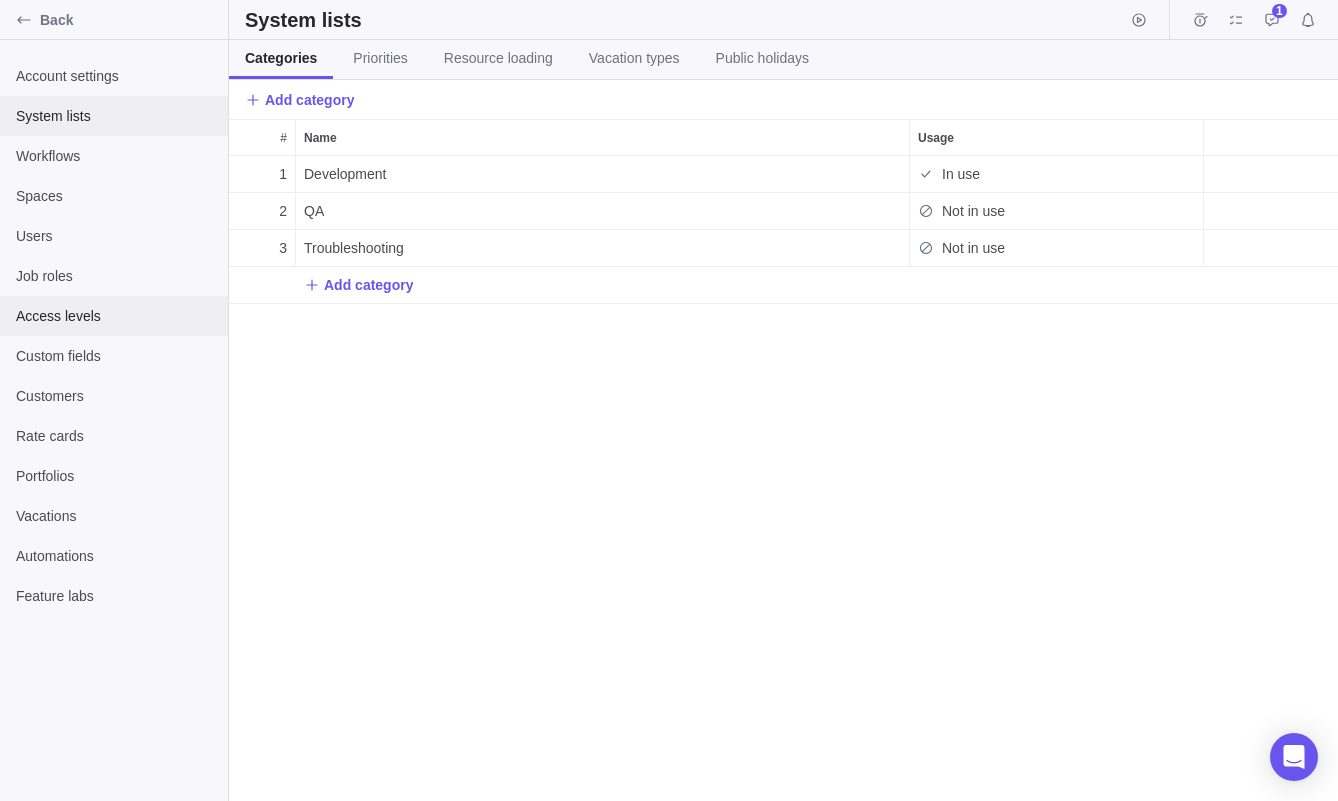 scroll, scrollTop: 1, scrollLeft: 1, axis: both 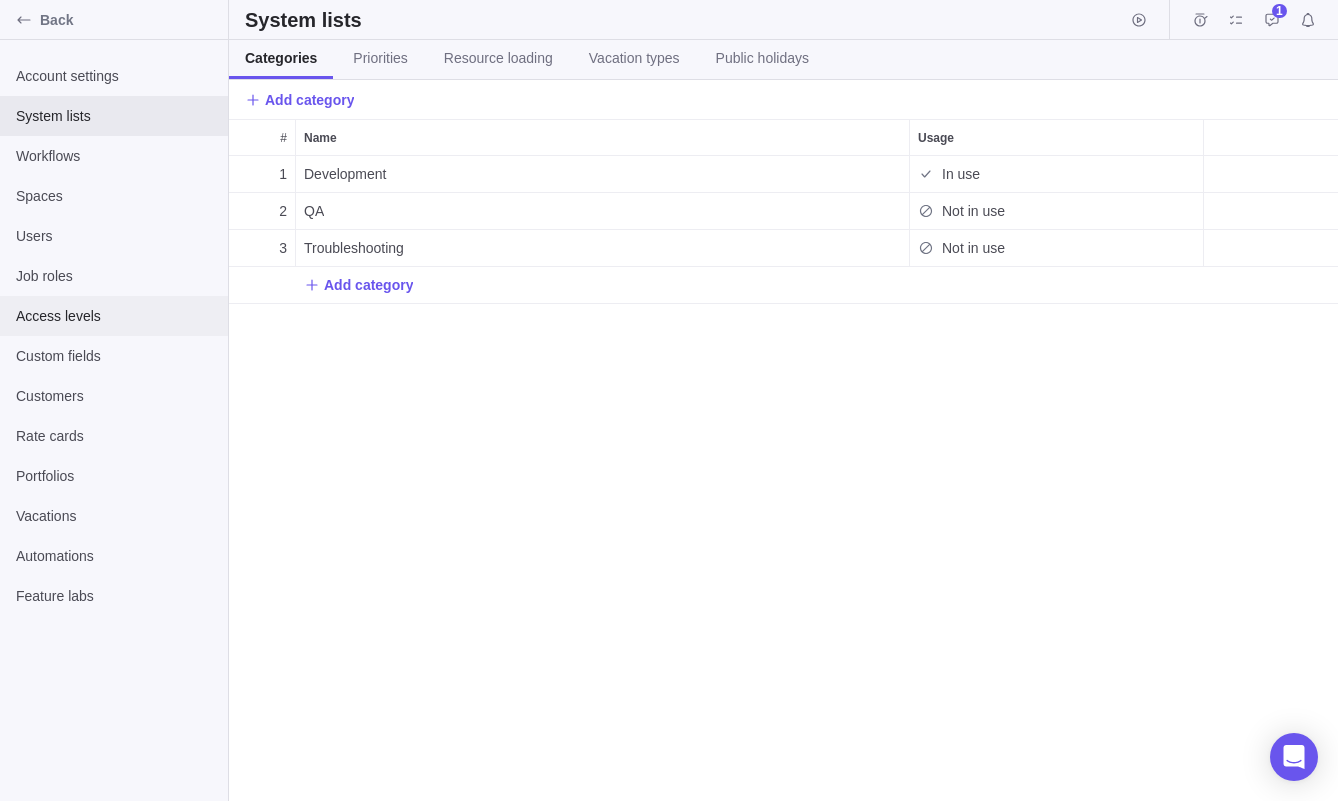 click on "Access levels" at bounding box center [114, 316] 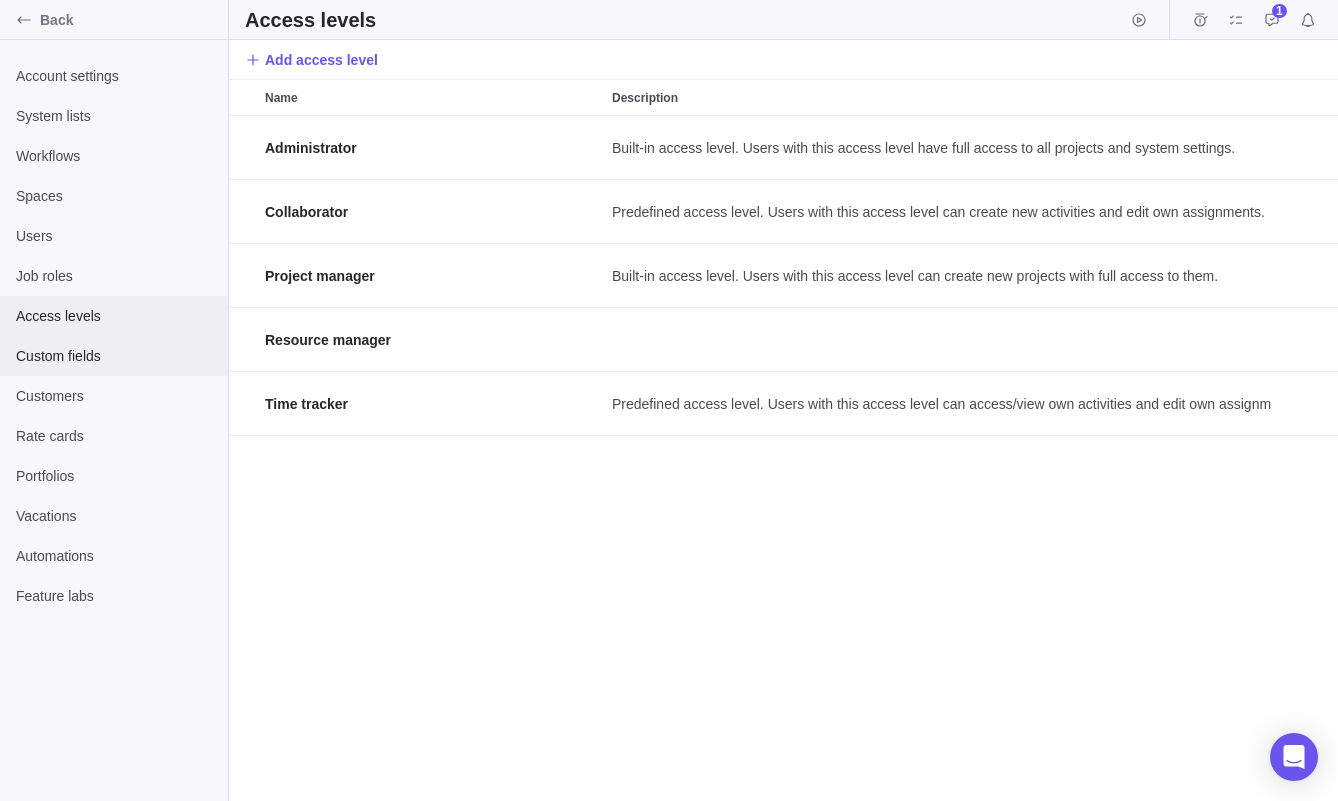 scroll, scrollTop: 1, scrollLeft: 1, axis: both 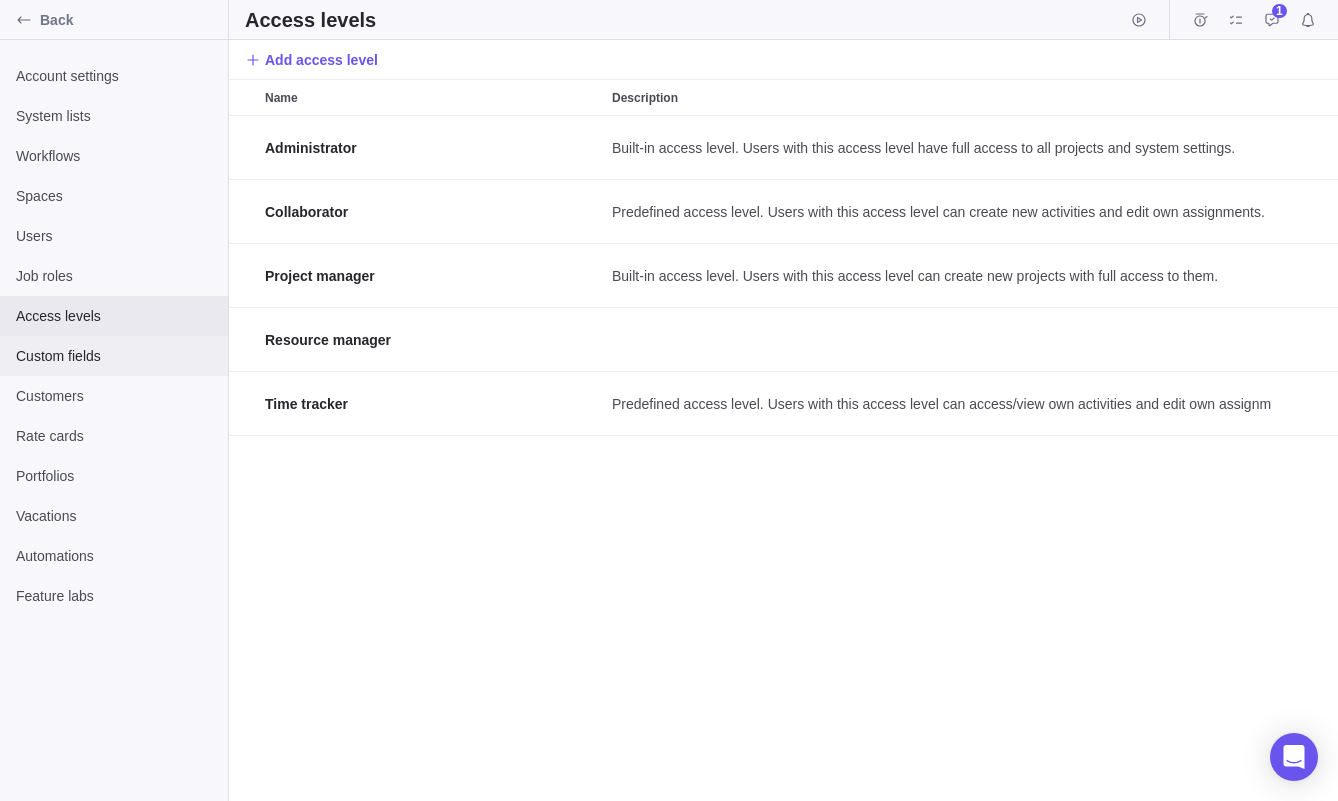 click on "Custom fields" at bounding box center [114, 356] 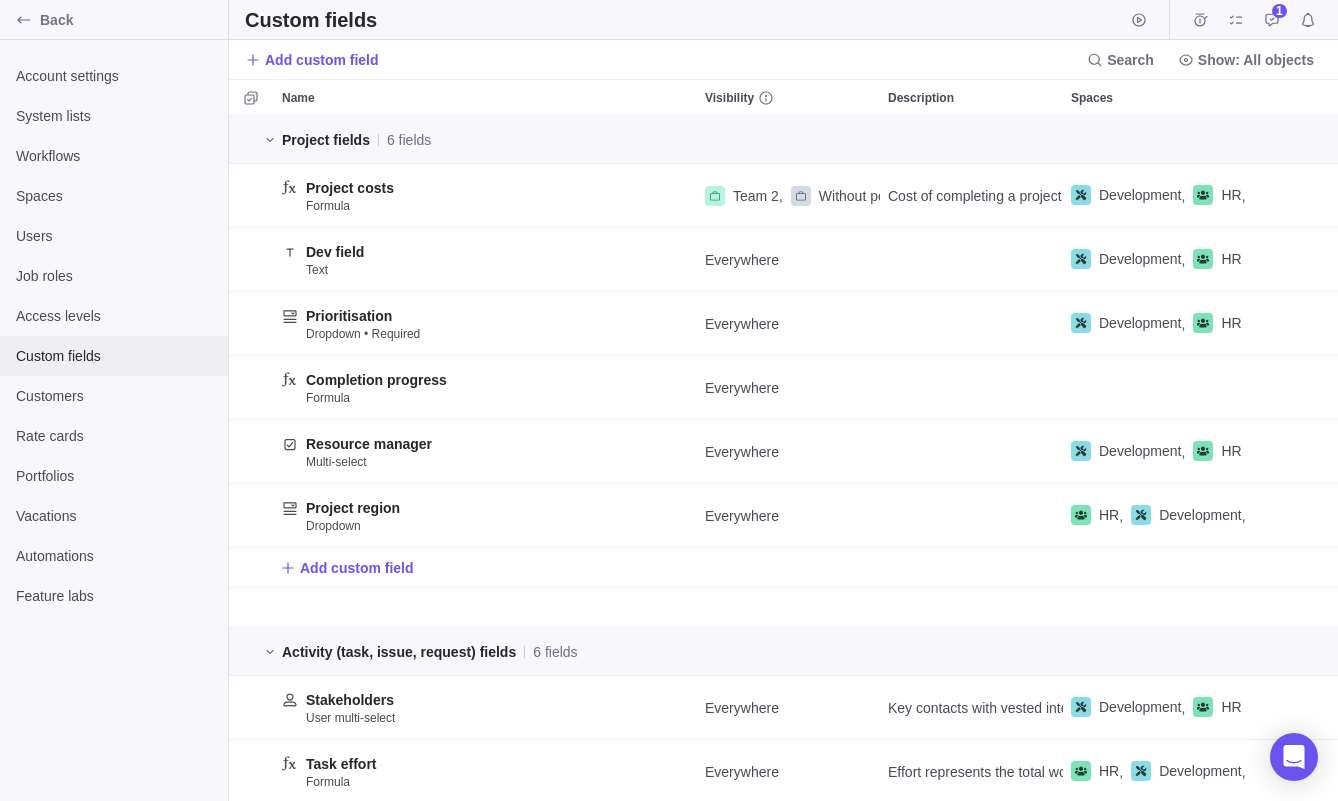 scroll, scrollTop: 1, scrollLeft: 1, axis: both 